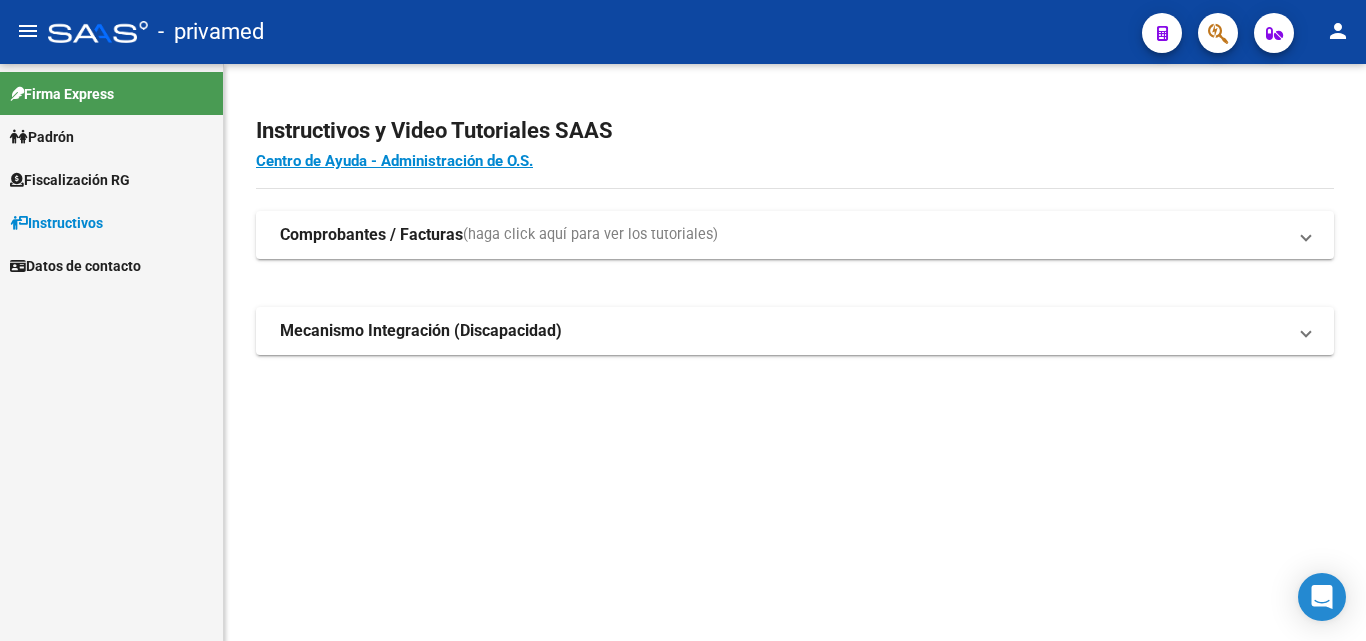 scroll, scrollTop: 0, scrollLeft: 0, axis: both 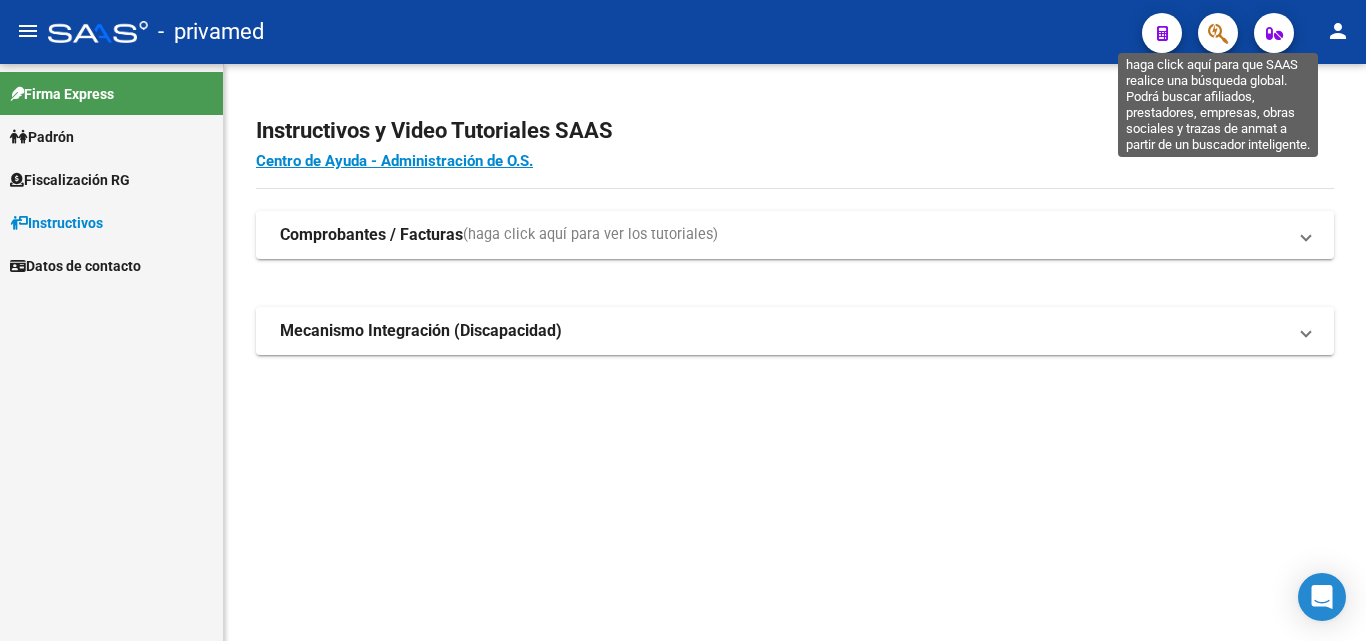 click 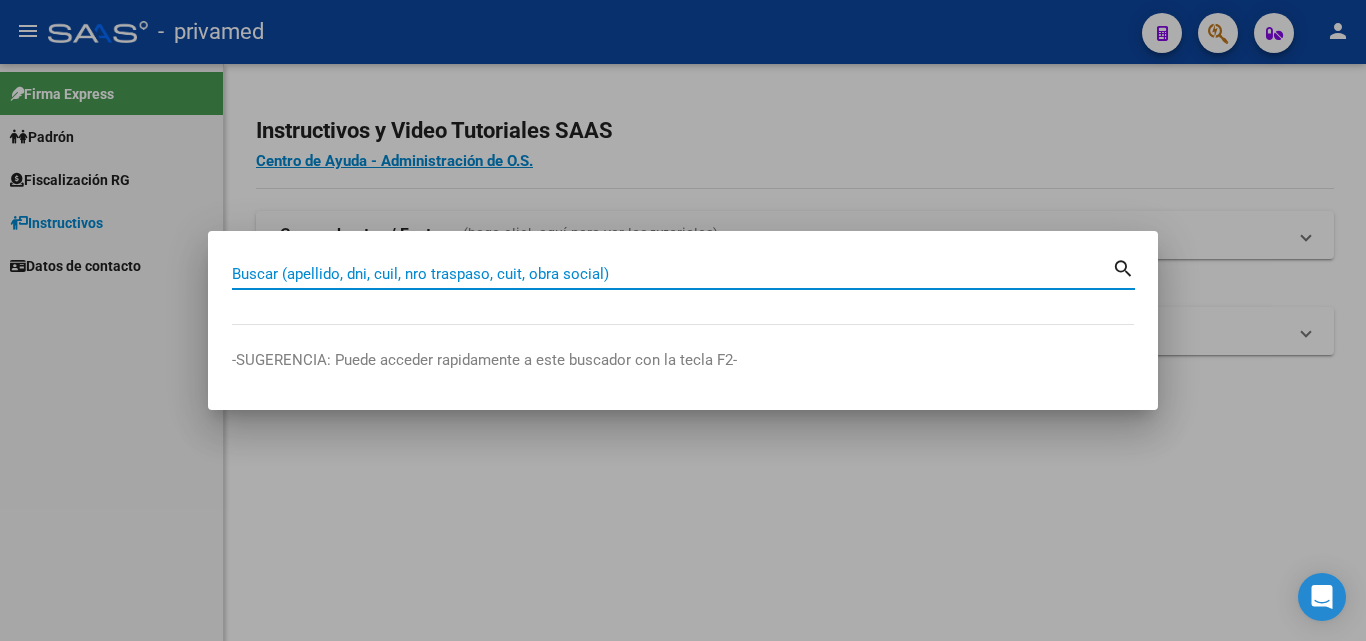 paste on "20255833163" 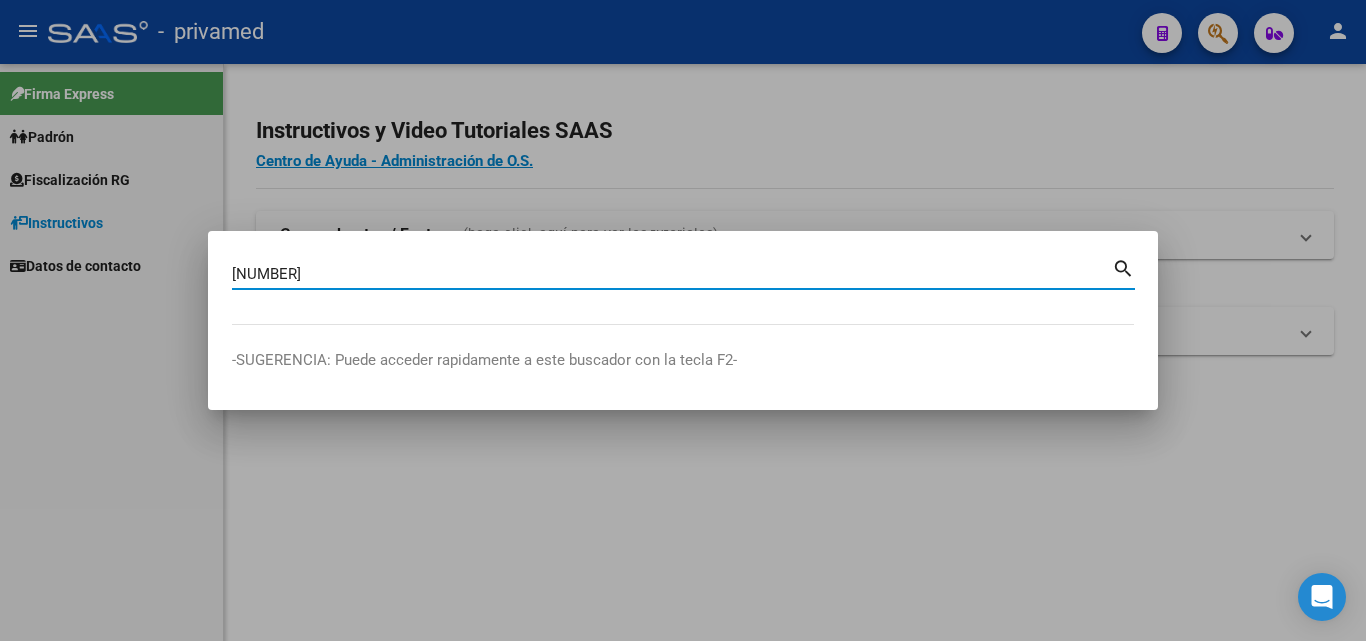 type on "20255833163" 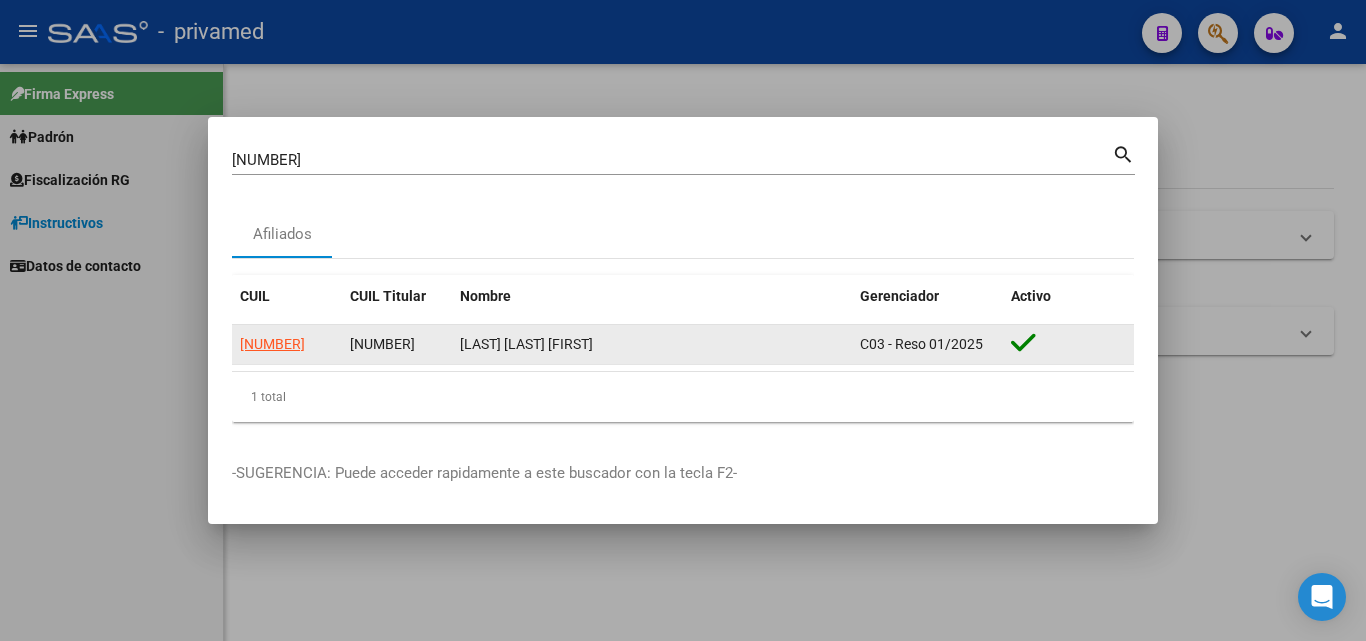 click on "20255833163" 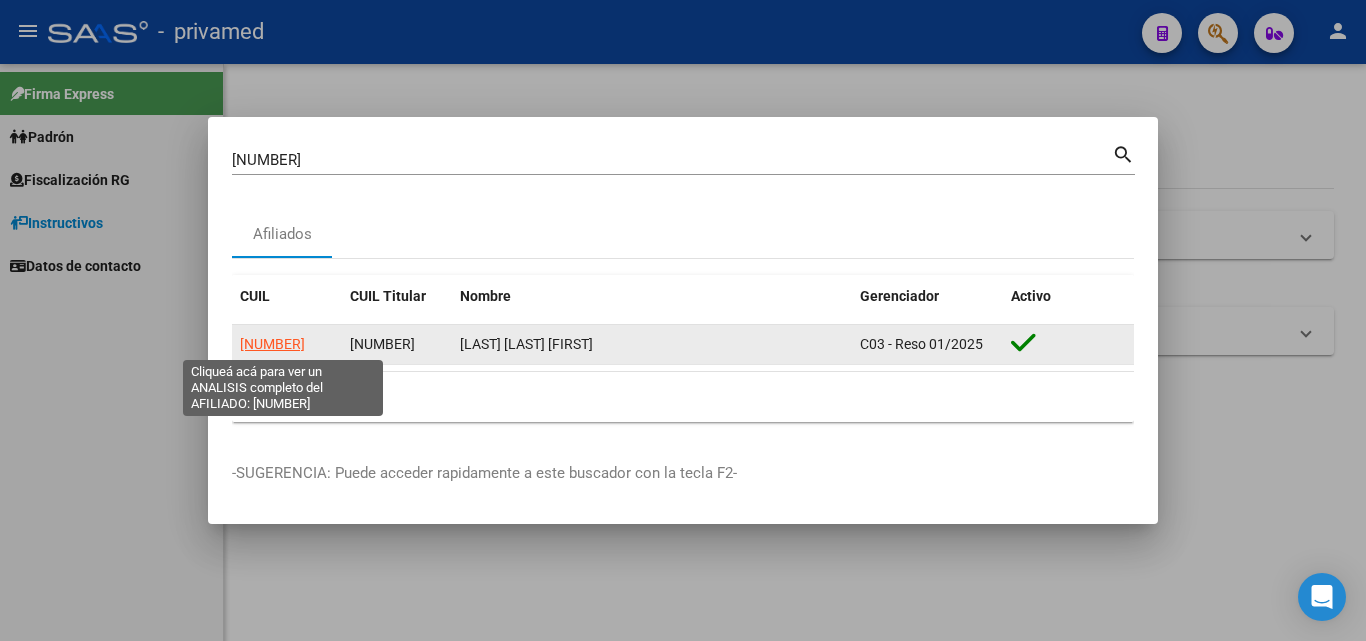 click on "20255833163" 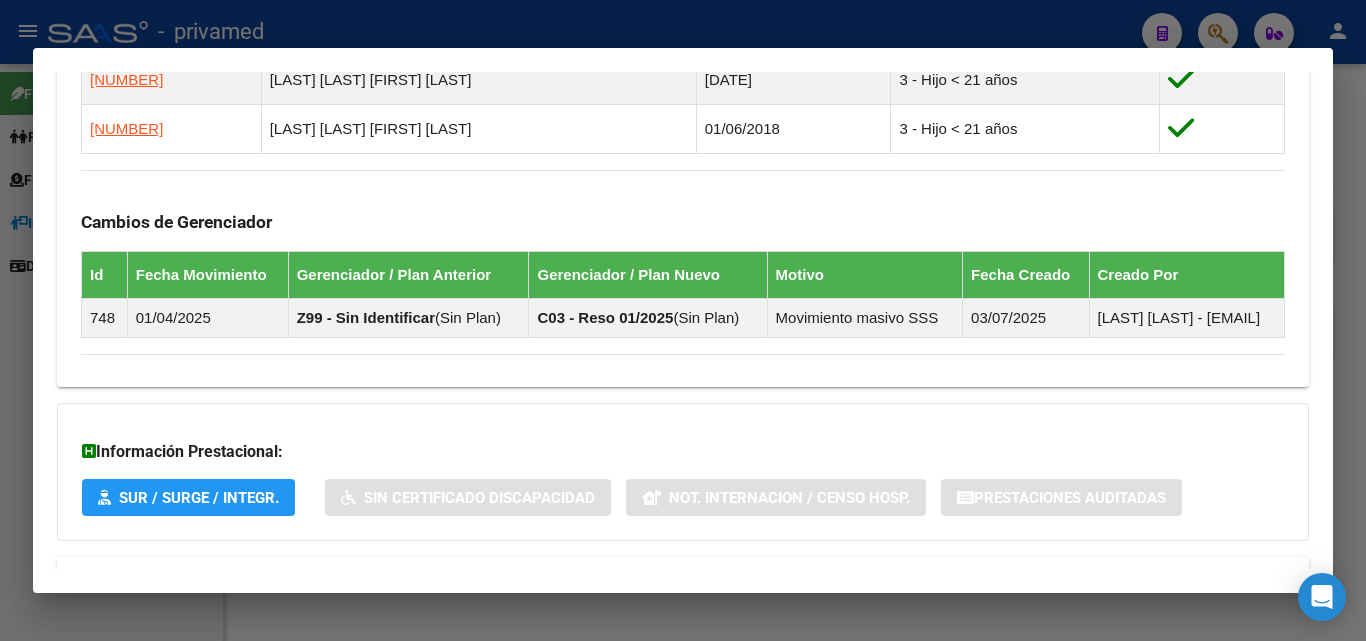 scroll, scrollTop: 1307, scrollLeft: 0, axis: vertical 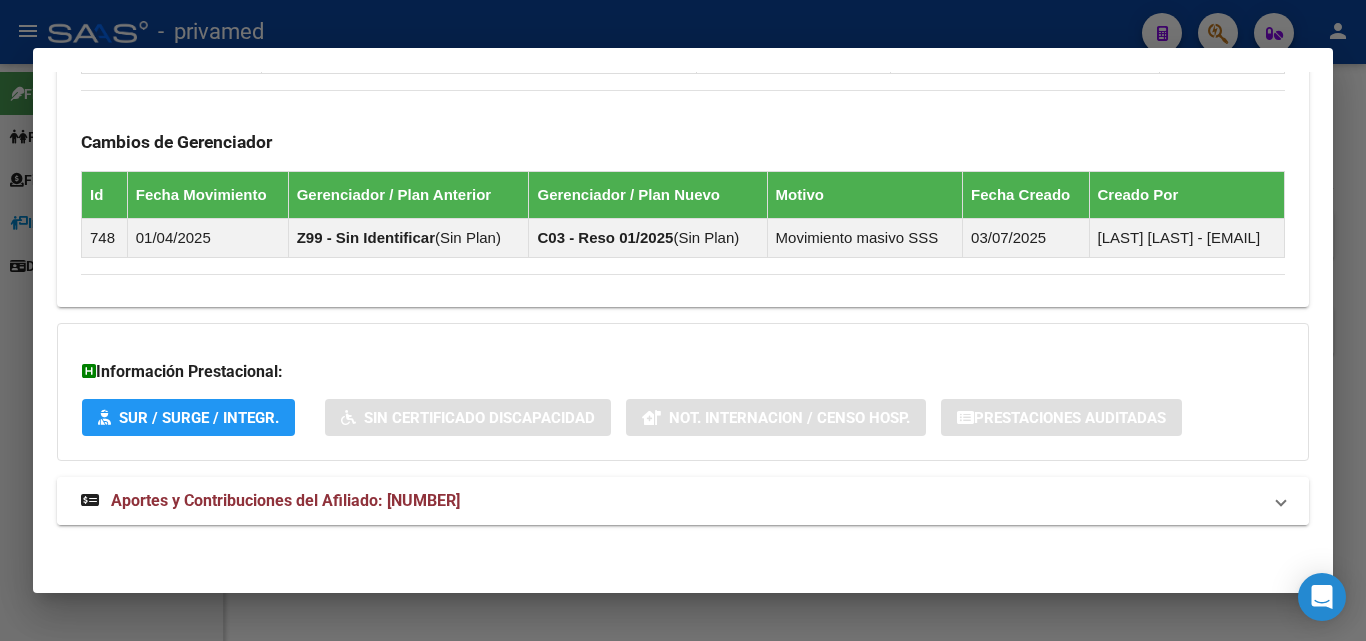 click on "Aportes y Contribuciones del Afiliado: 20255833163" at bounding box center [285, 500] 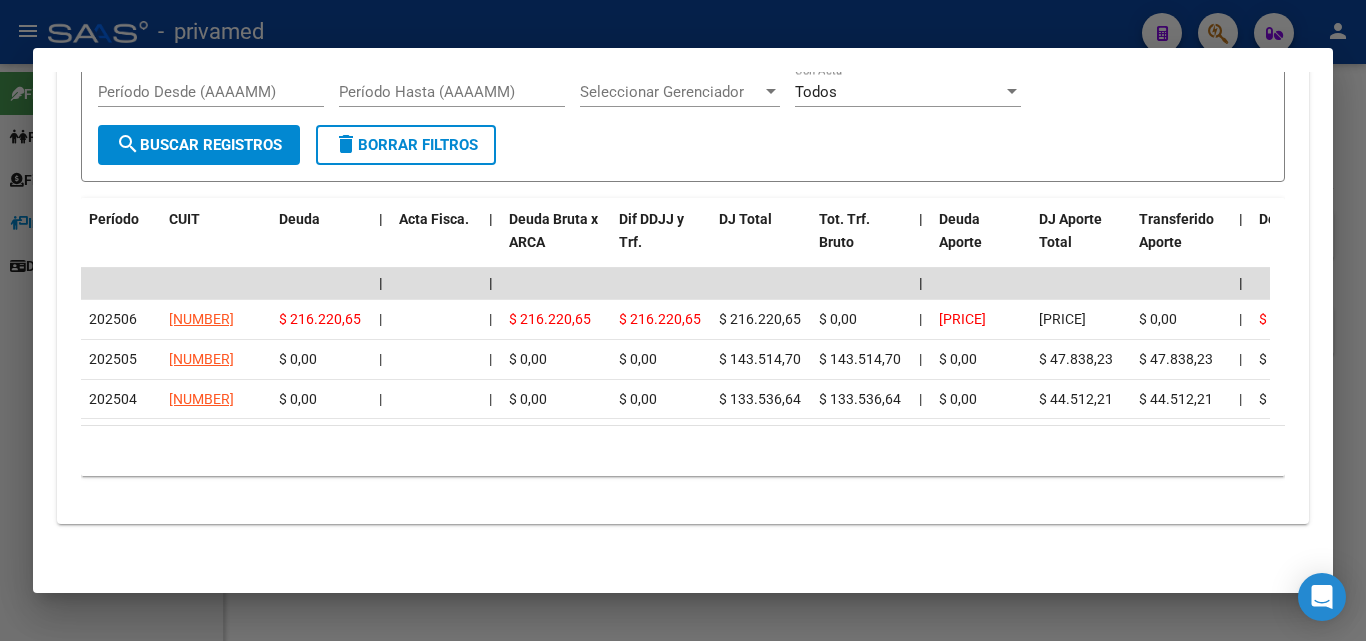 scroll, scrollTop: 2011, scrollLeft: 0, axis: vertical 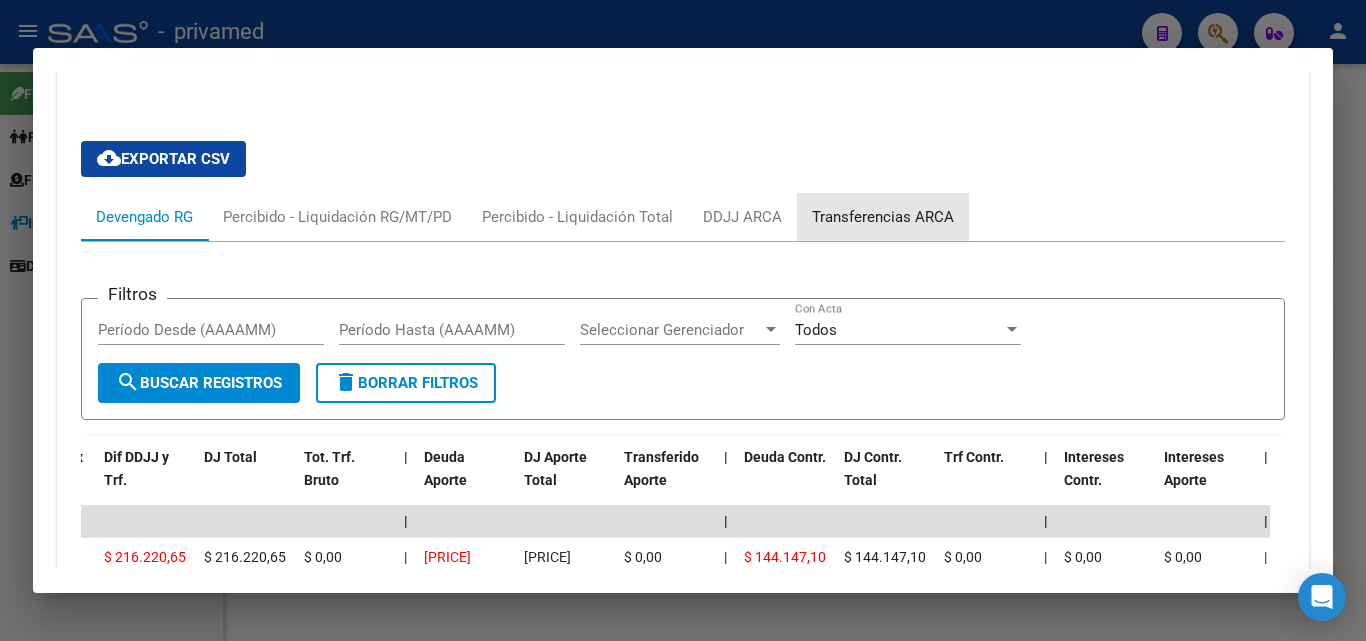 click on "Transferencias ARCA" at bounding box center (883, 217) 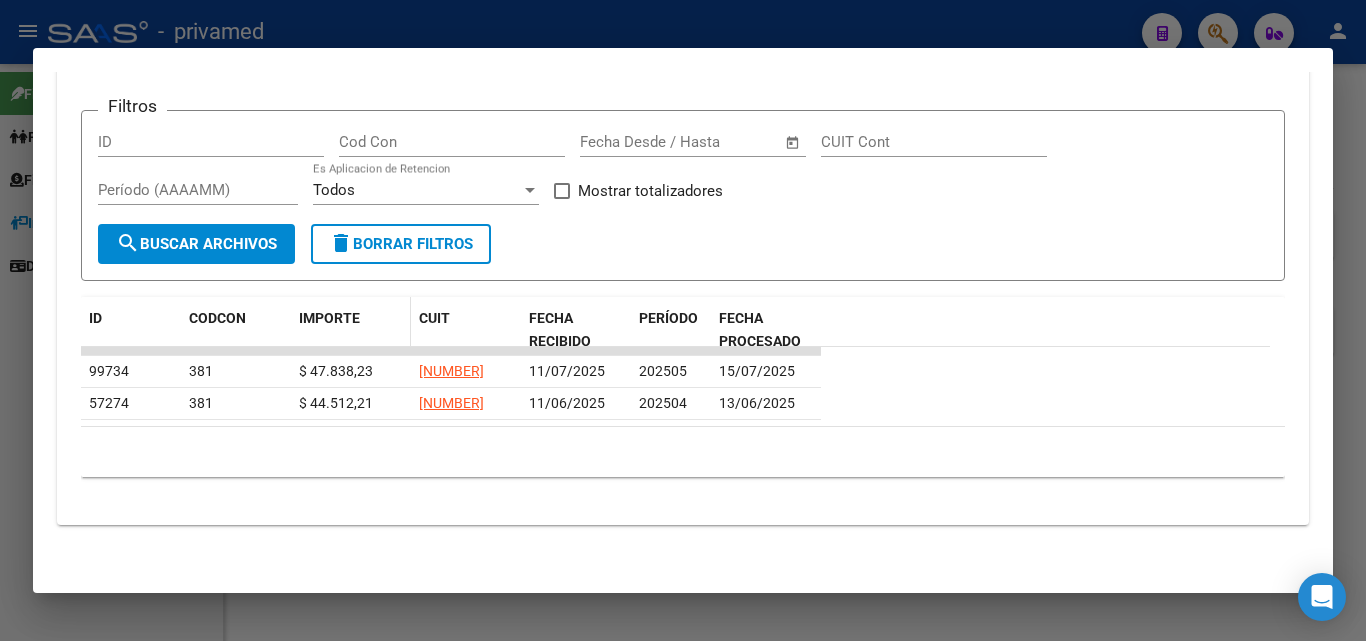 scroll, scrollTop: 1911, scrollLeft: 0, axis: vertical 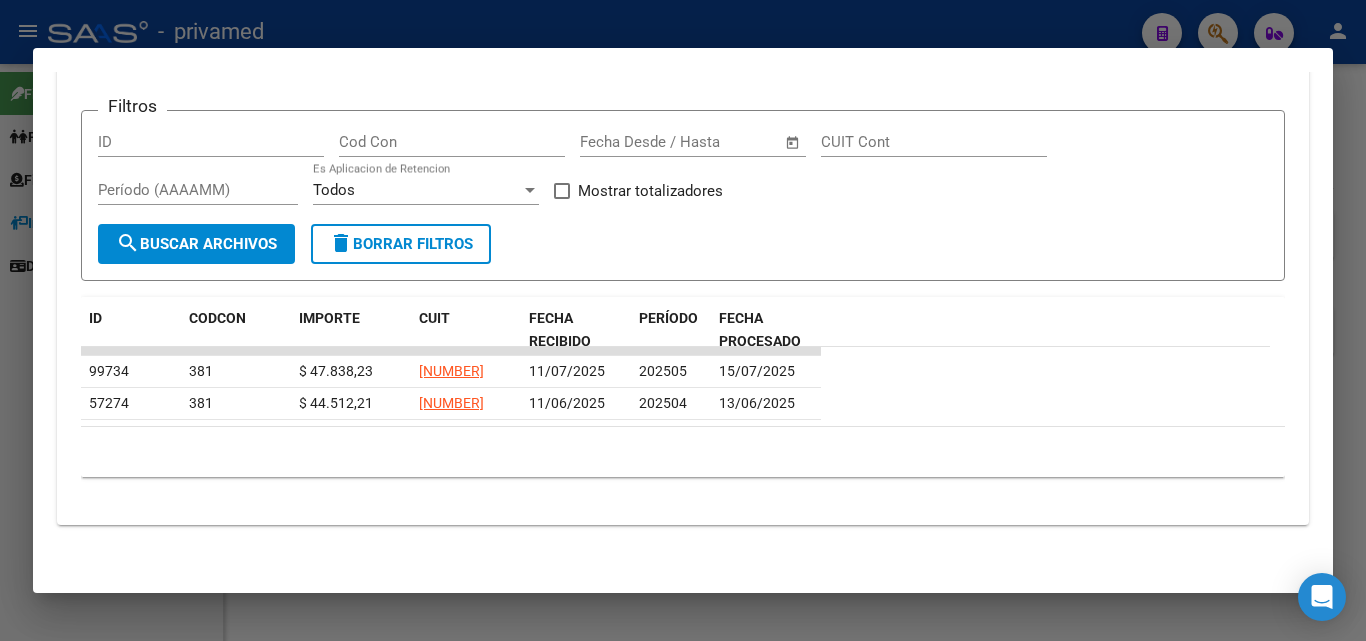 click at bounding box center [683, 320] 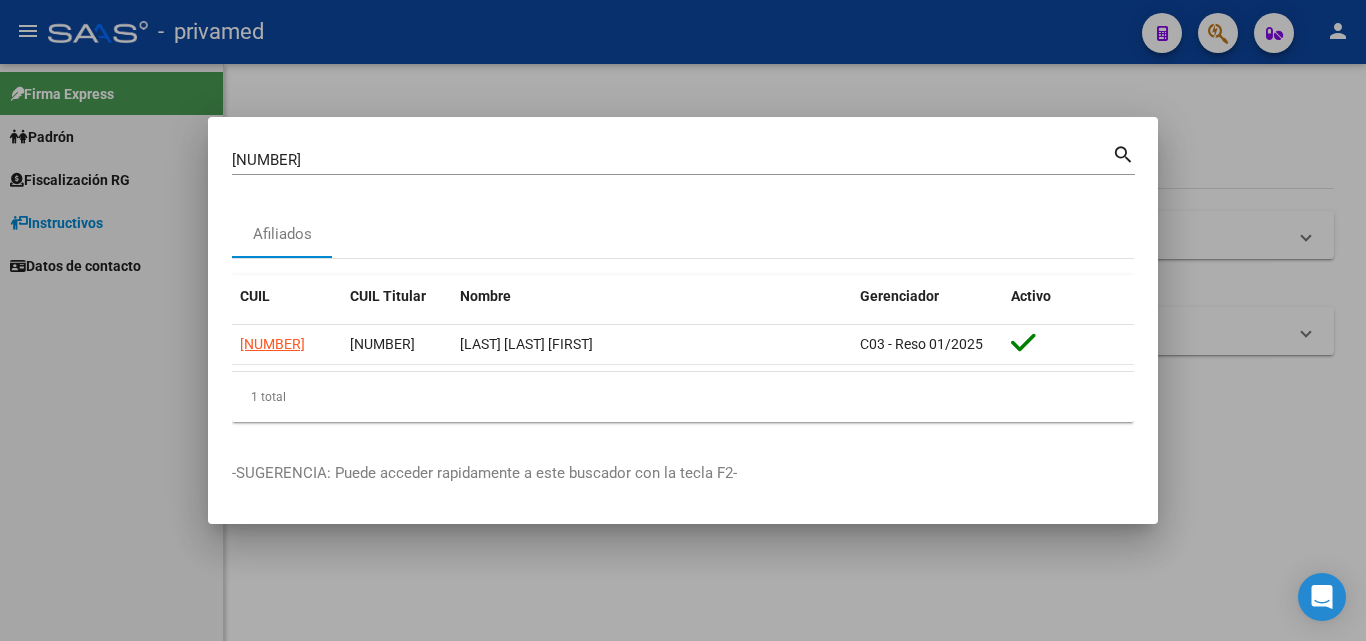click at bounding box center (683, 320) 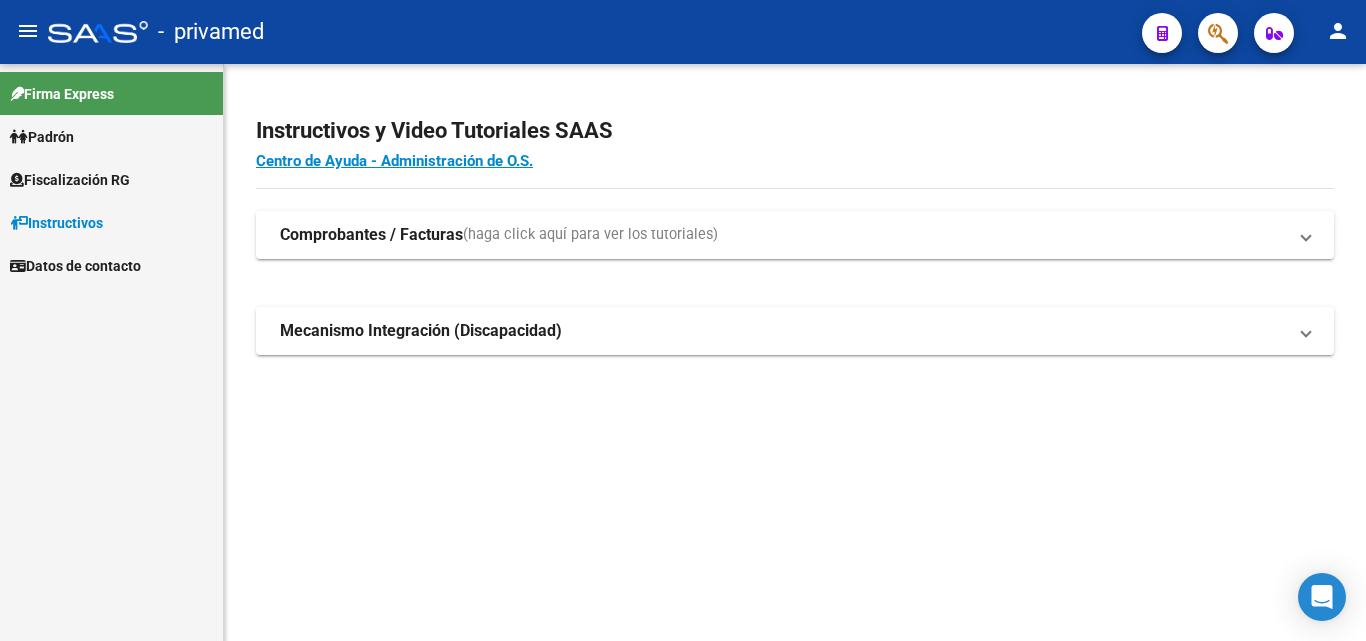 click on "person" 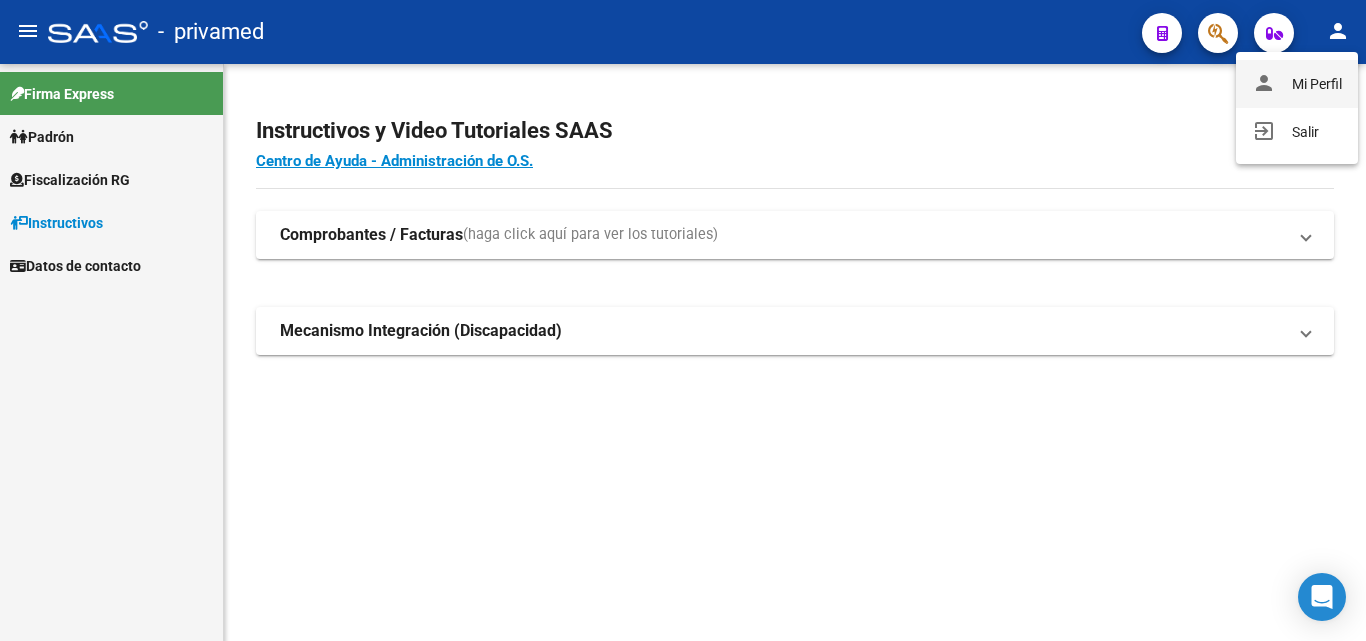click on "person  Mi Perfil" at bounding box center (1297, 84) 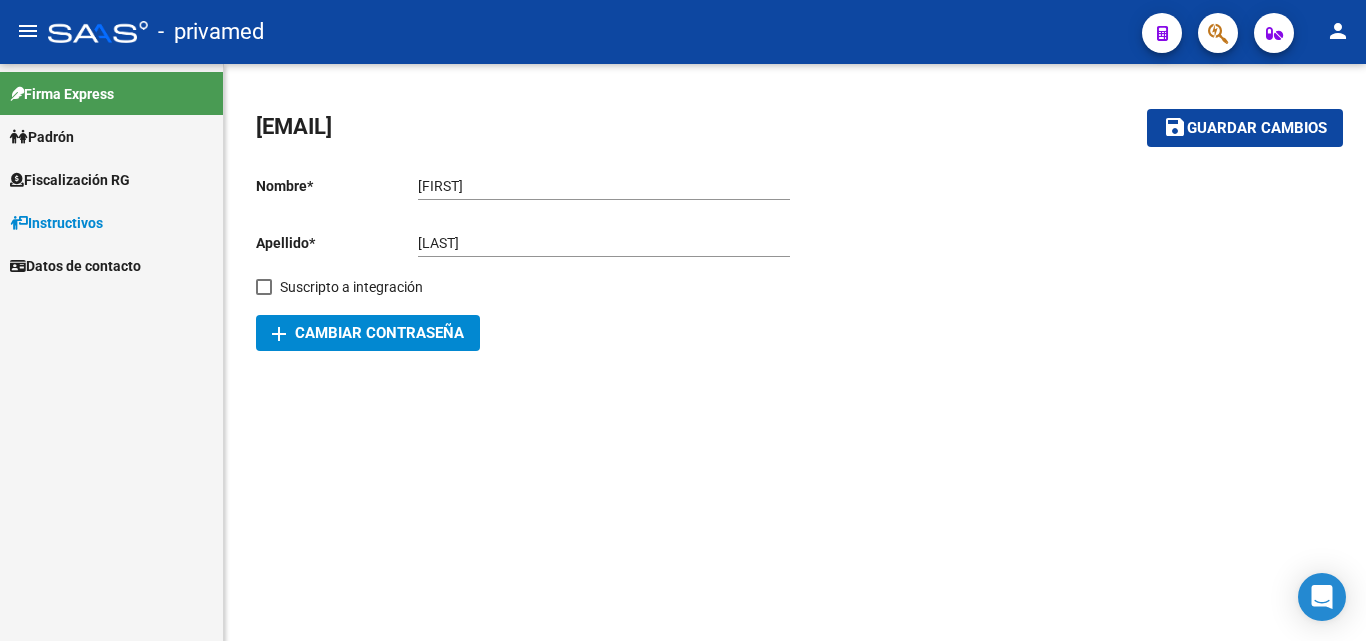 click on "Firma Express" at bounding box center [62, 94] 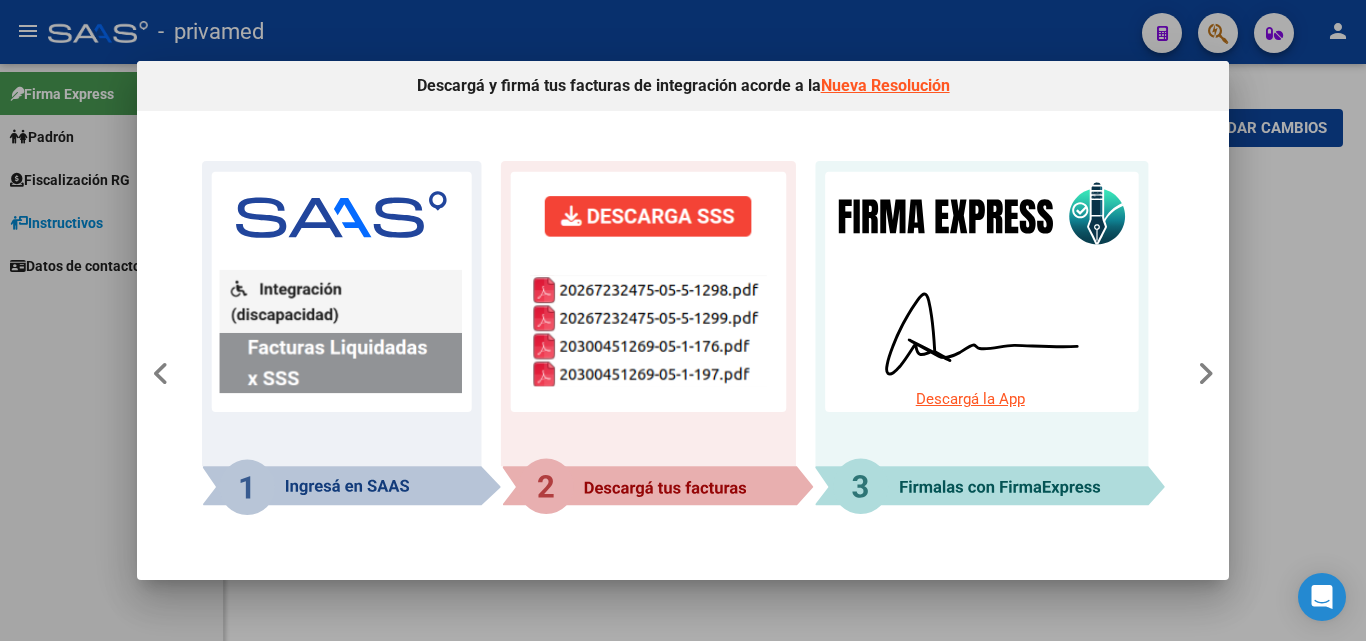 click at bounding box center [683, 320] 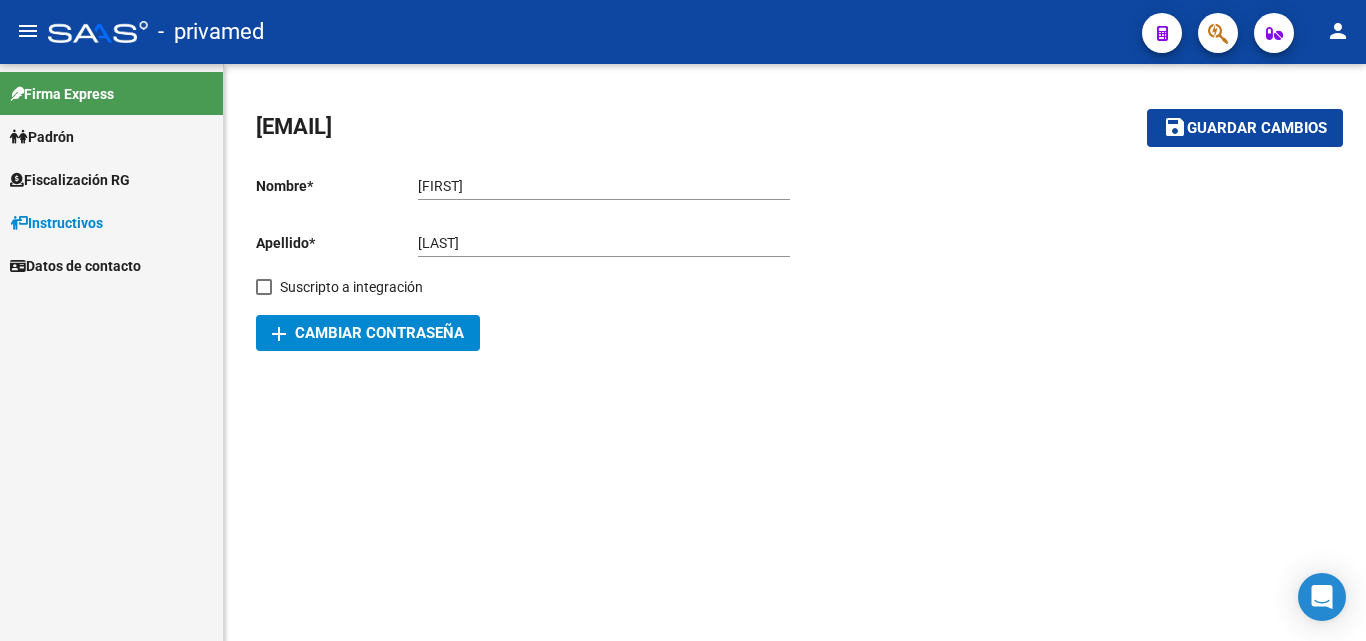click on "Padrón" at bounding box center (111, 136) 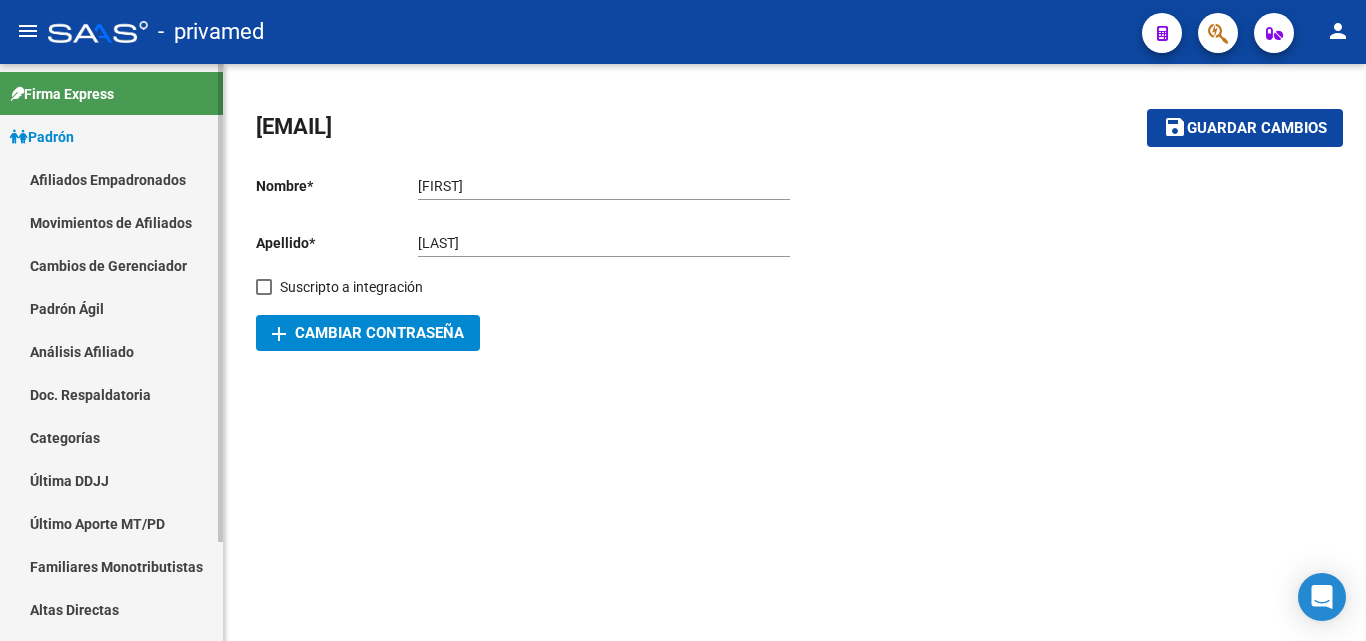 click on "Afiliados Empadronados" at bounding box center (111, 179) 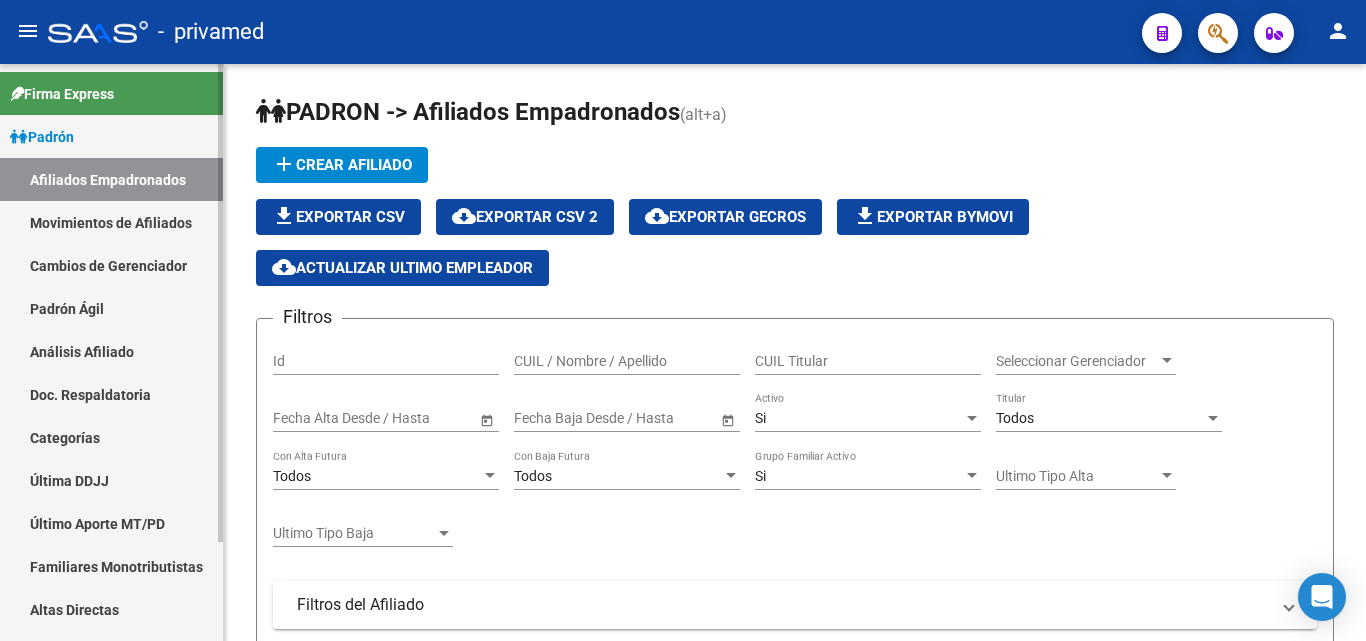 click on "Padrón" at bounding box center (111, 136) 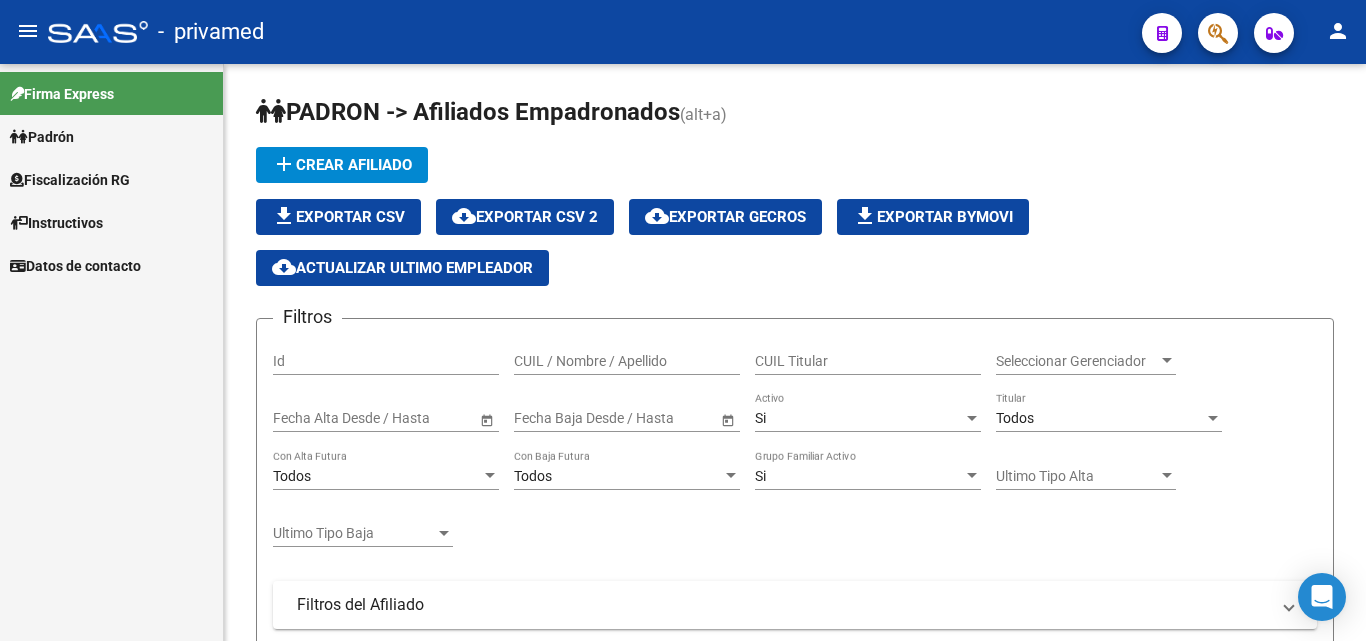 click on "Datos de contacto" at bounding box center [75, 266] 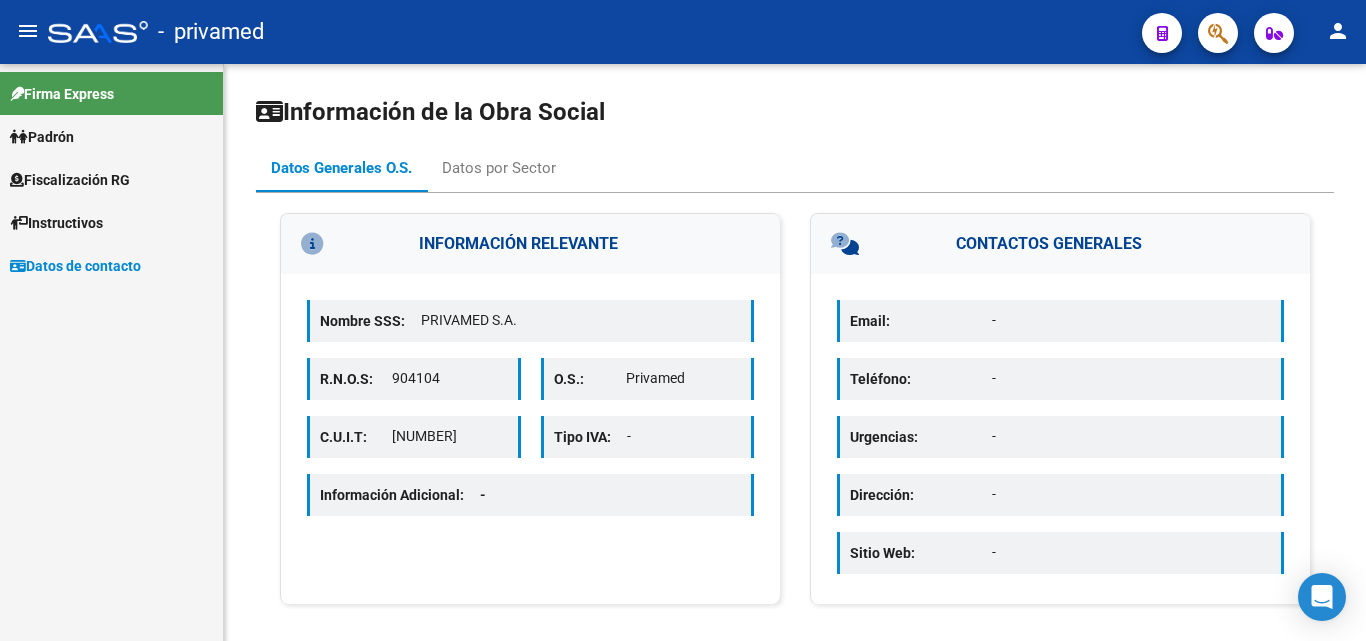 click on "Instructivos" at bounding box center [111, 222] 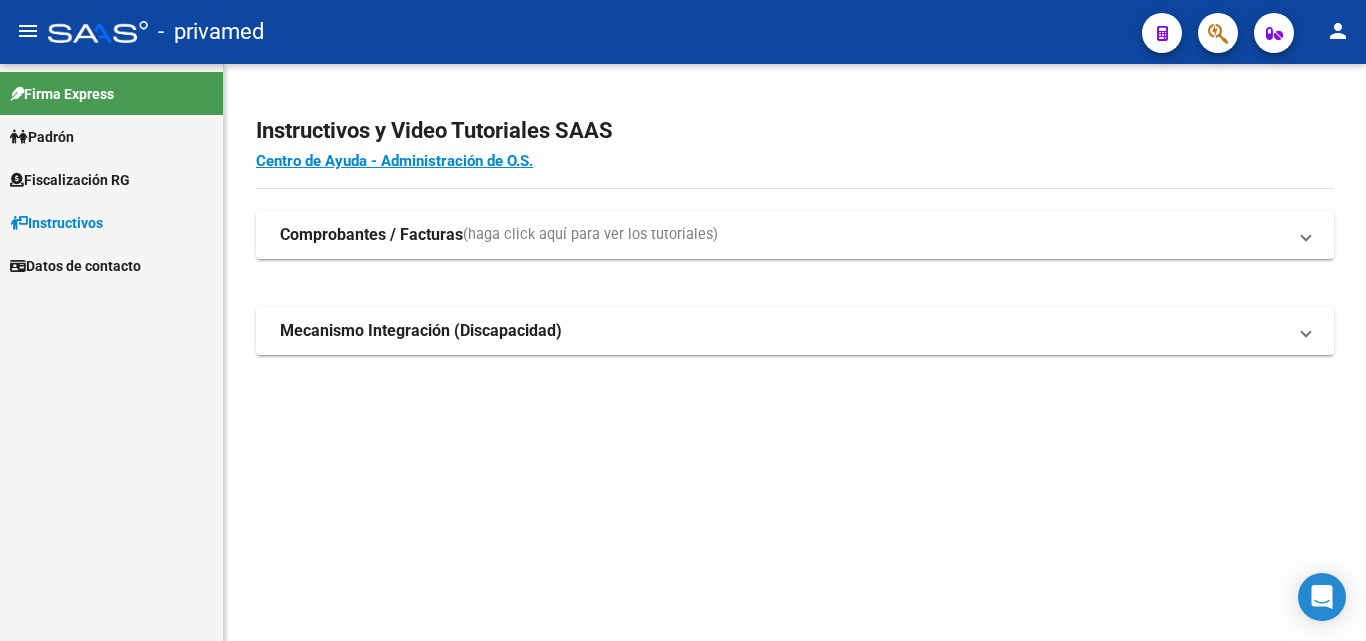 click on "Fiscalización RG" at bounding box center [70, 180] 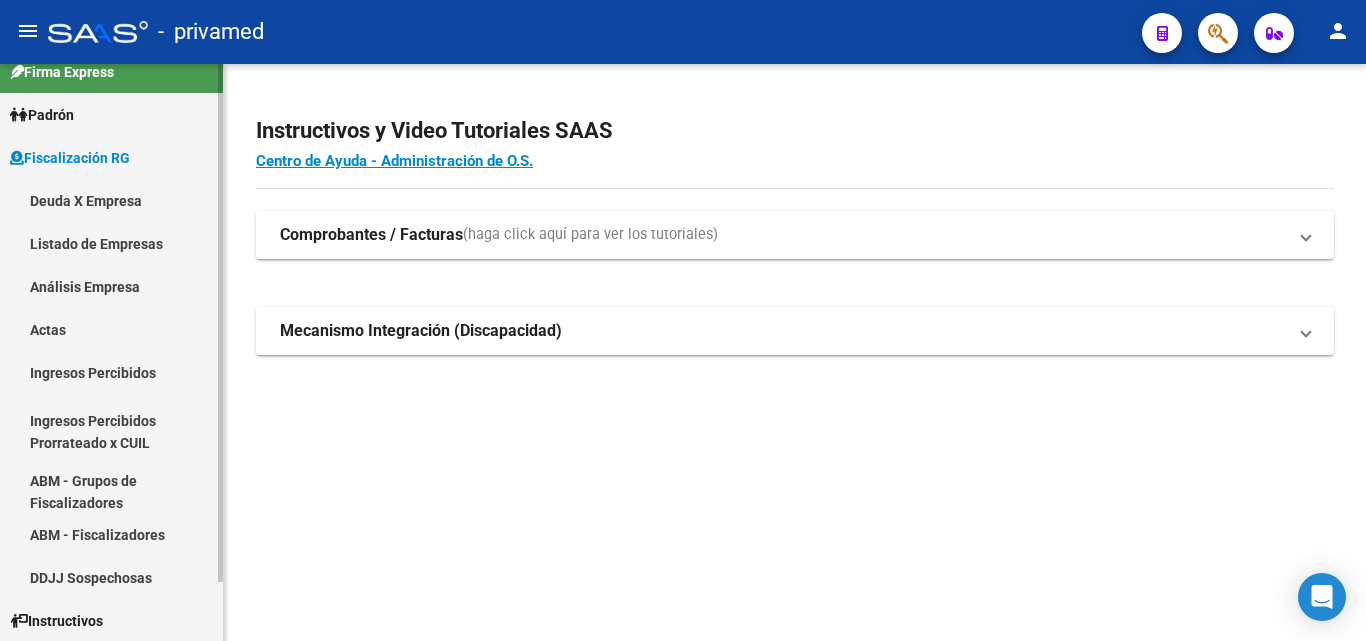 scroll, scrollTop: 0, scrollLeft: 0, axis: both 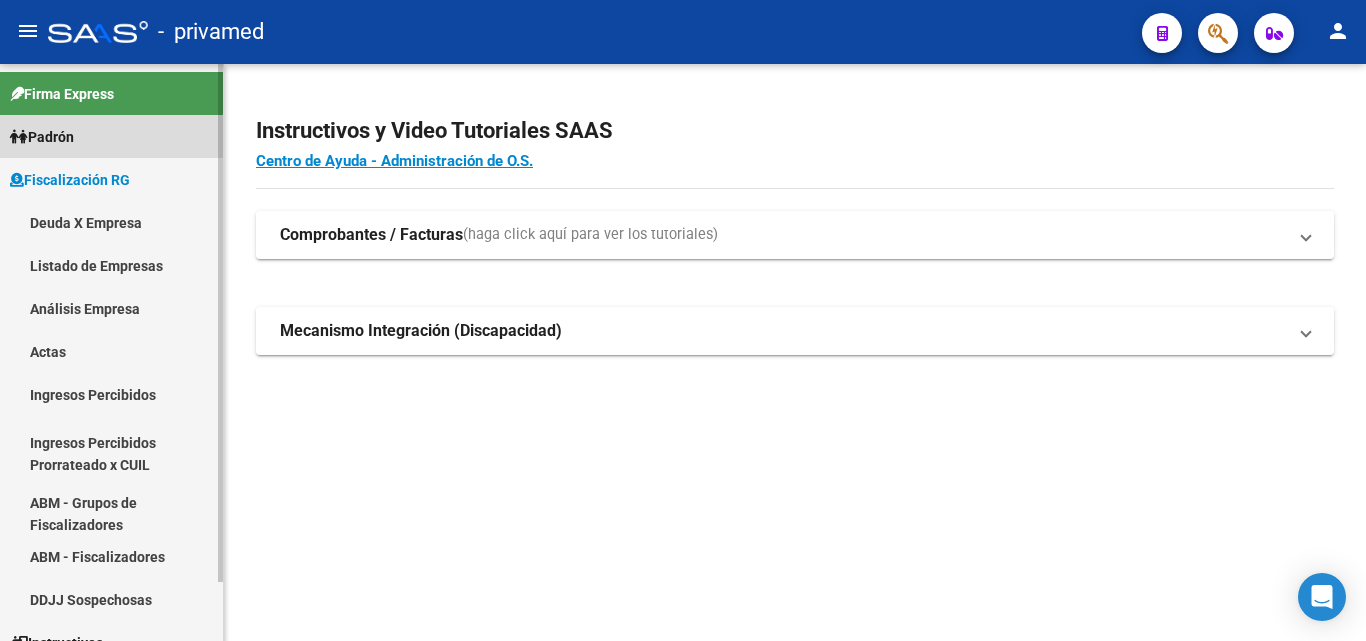 click on "Padrón" at bounding box center (111, 136) 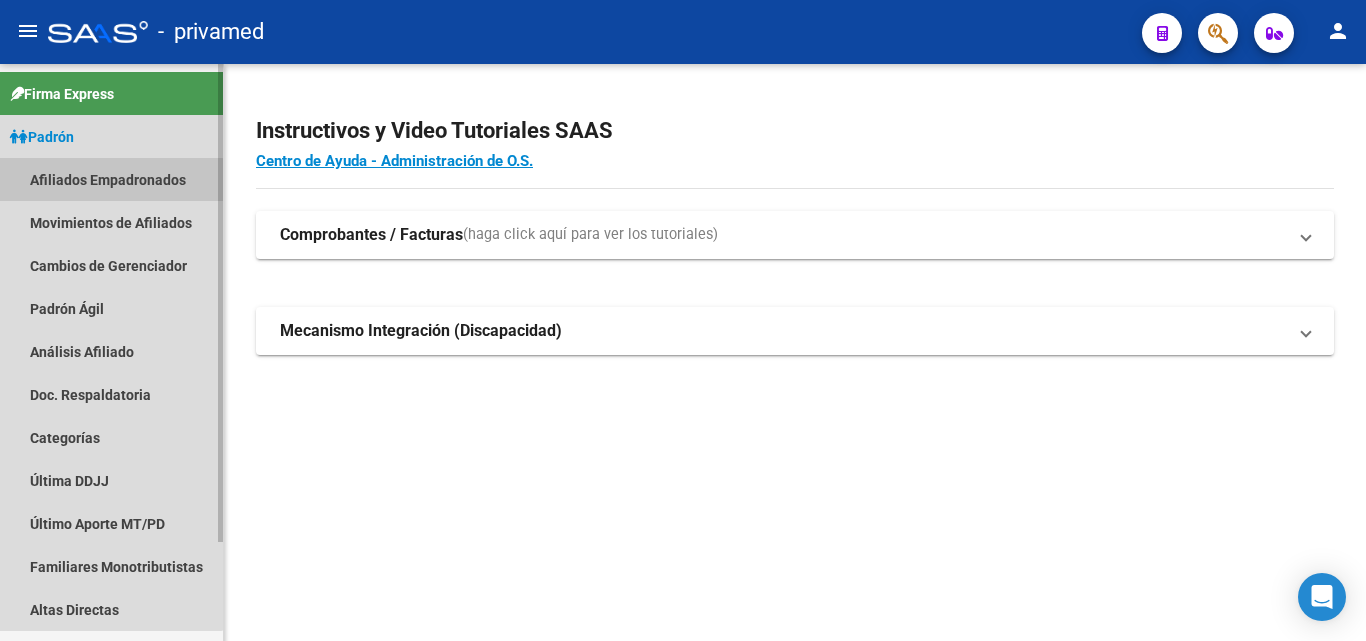 click on "Afiliados Empadronados" at bounding box center (111, 179) 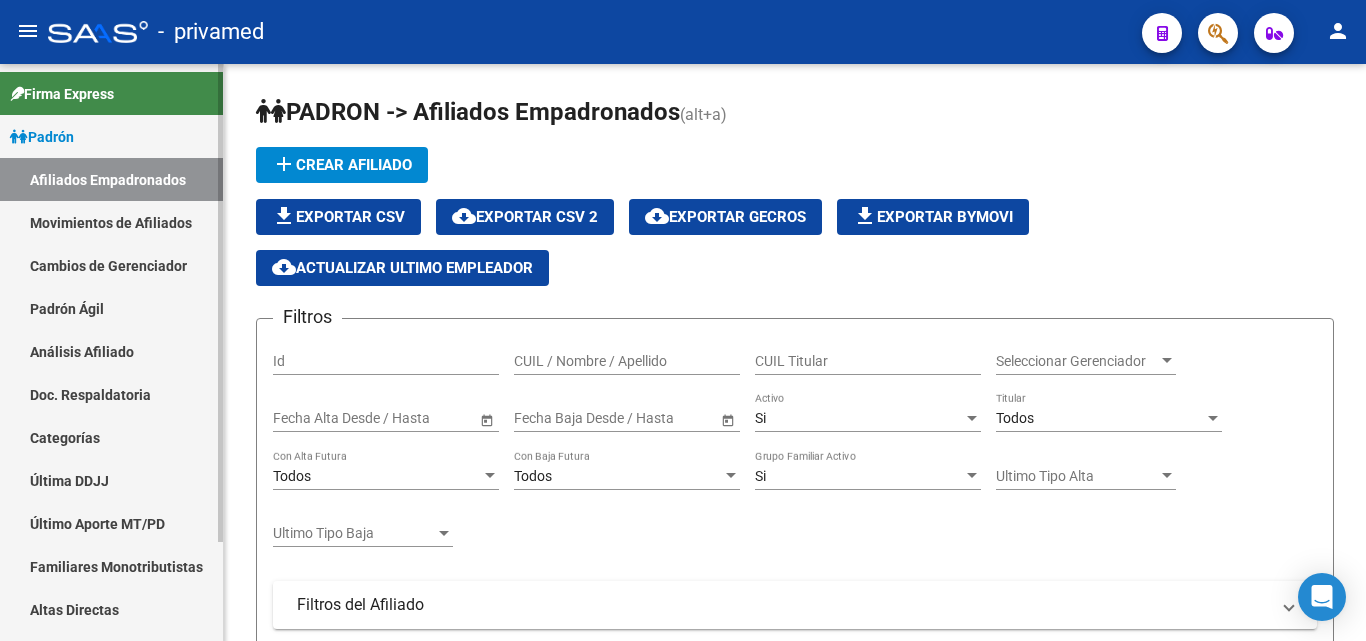 click on "Firma Express" at bounding box center (62, 94) 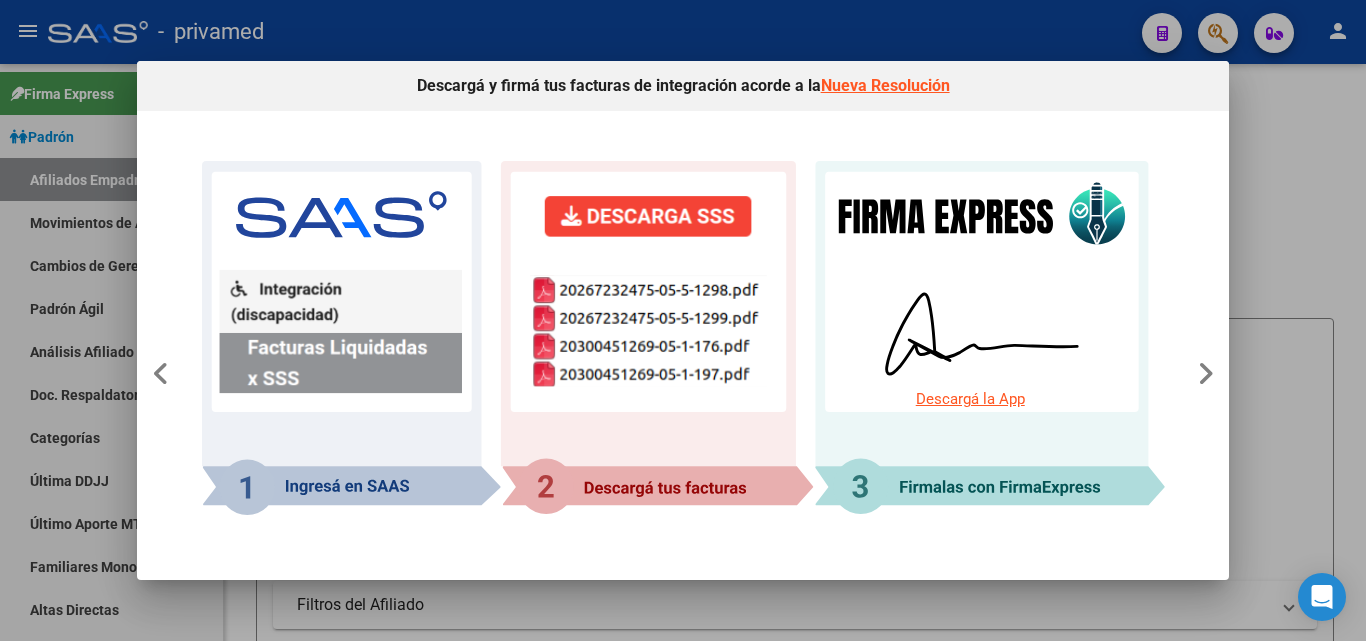 click at bounding box center (683, 320) 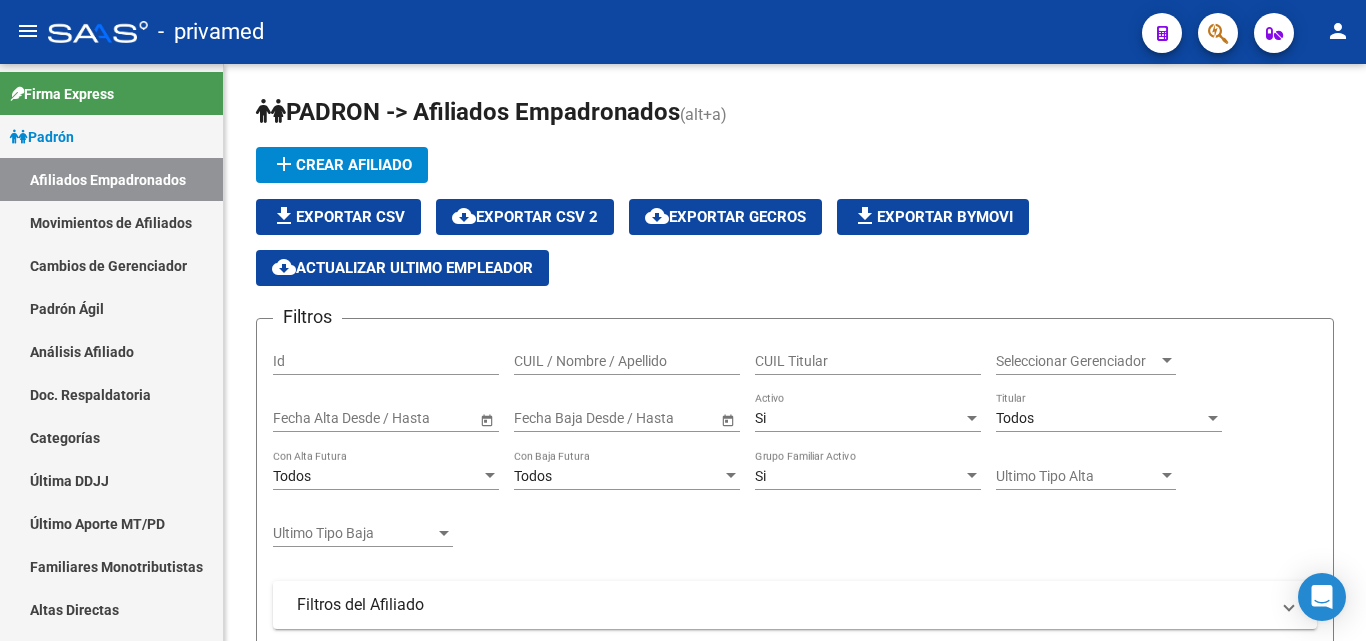 click on "menu" 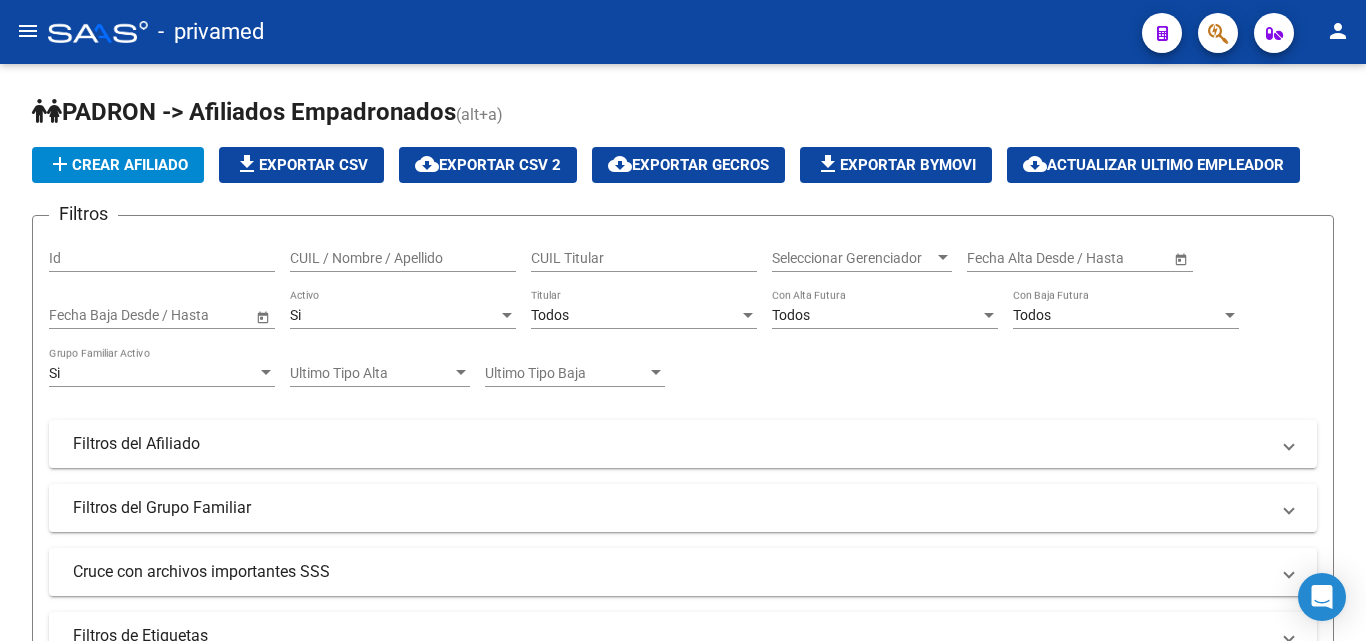 click on "menu" 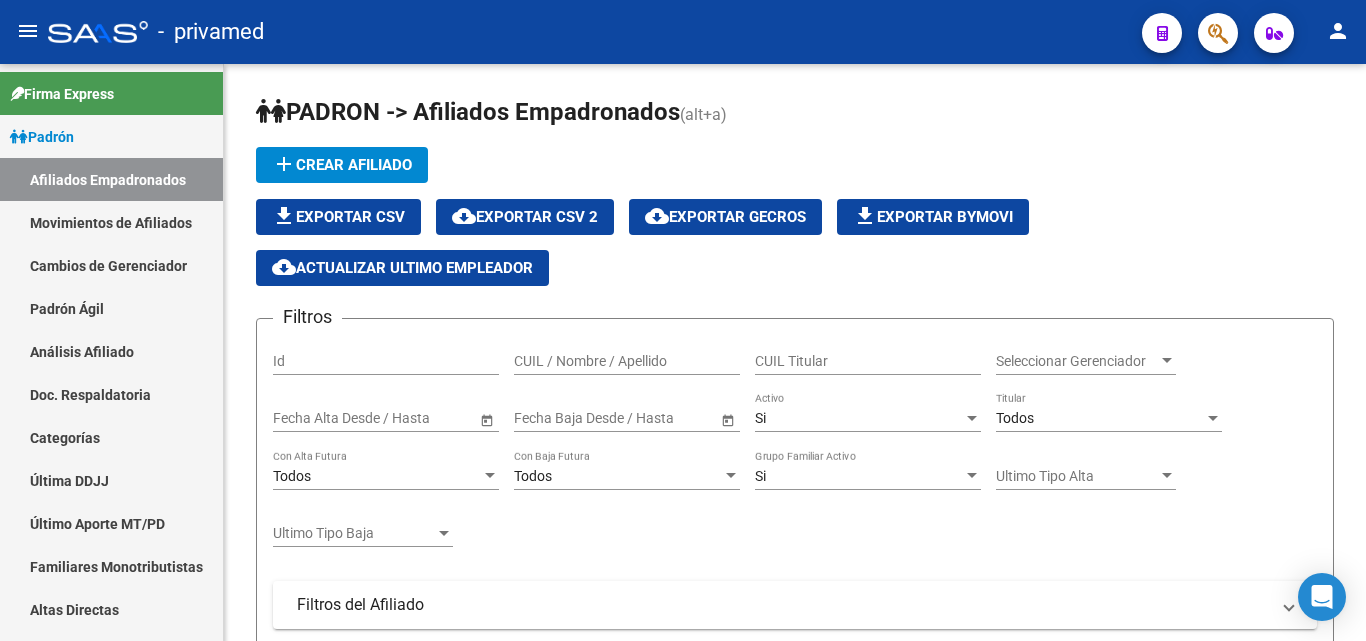 click on "menu -   privamed  person" 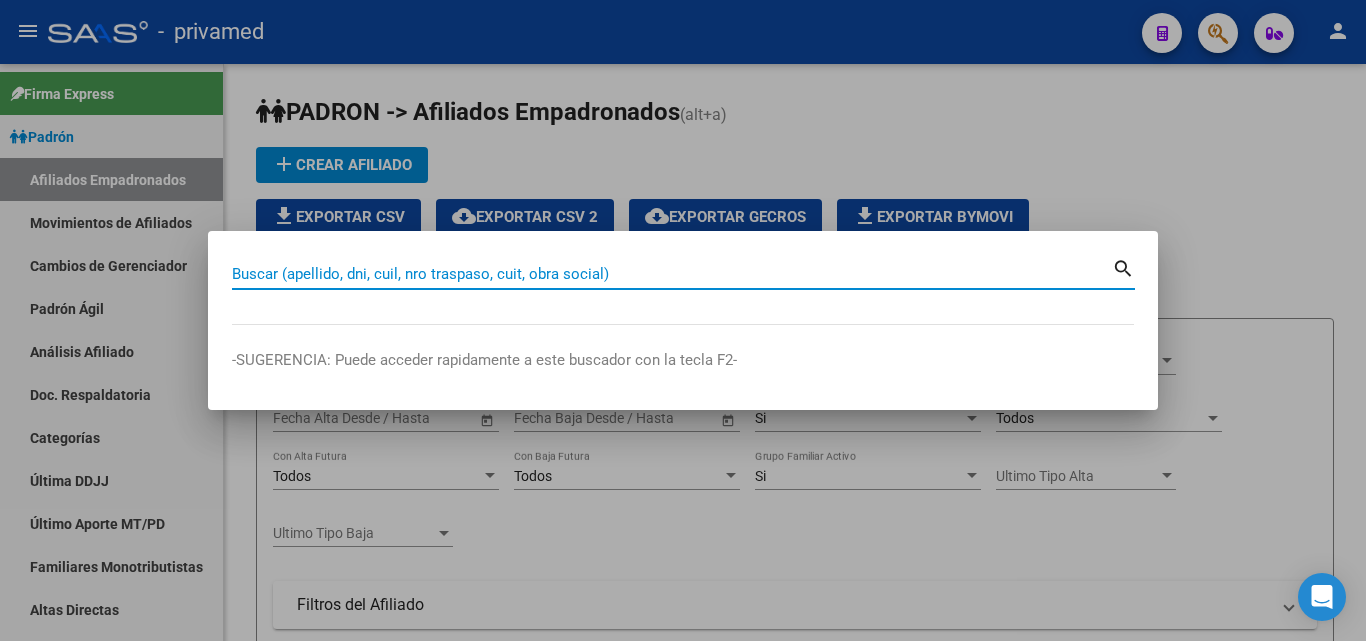 click at bounding box center (683, 320) 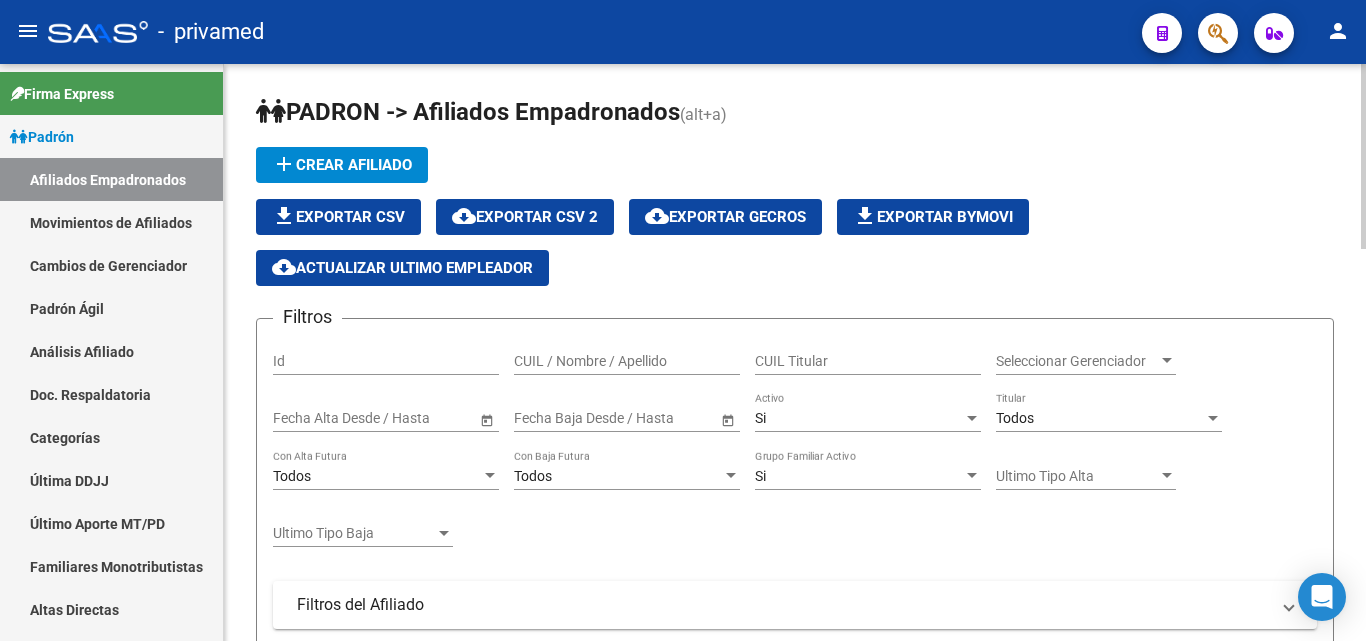 scroll, scrollTop: 0, scrollLeft: 0, axis: both 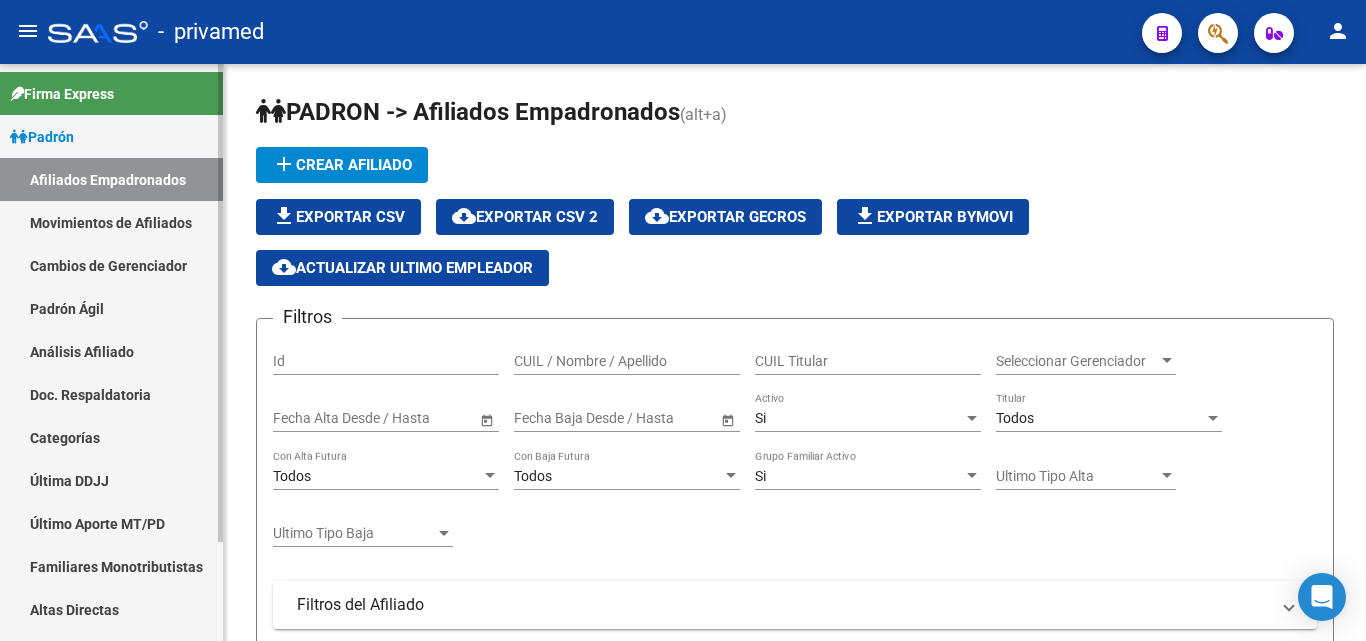 click on "Padrón" at bounding box center (111, 136) 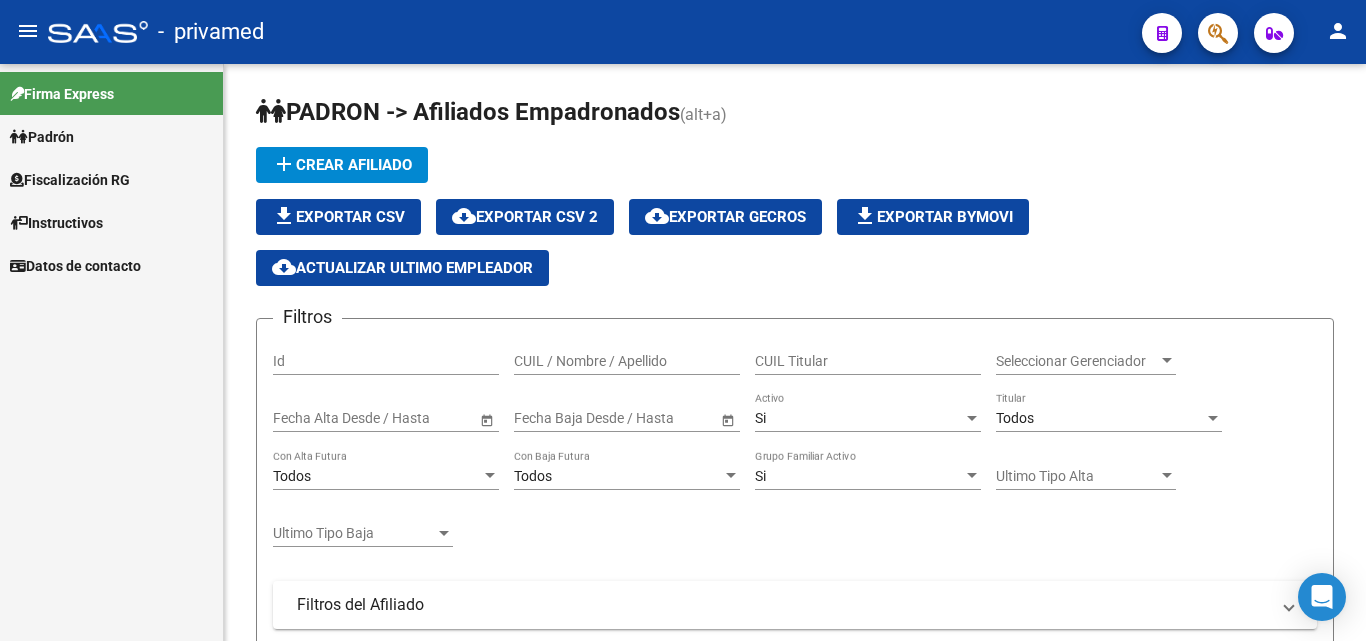 click on "Firma Express" at bounding box center (111, 93) 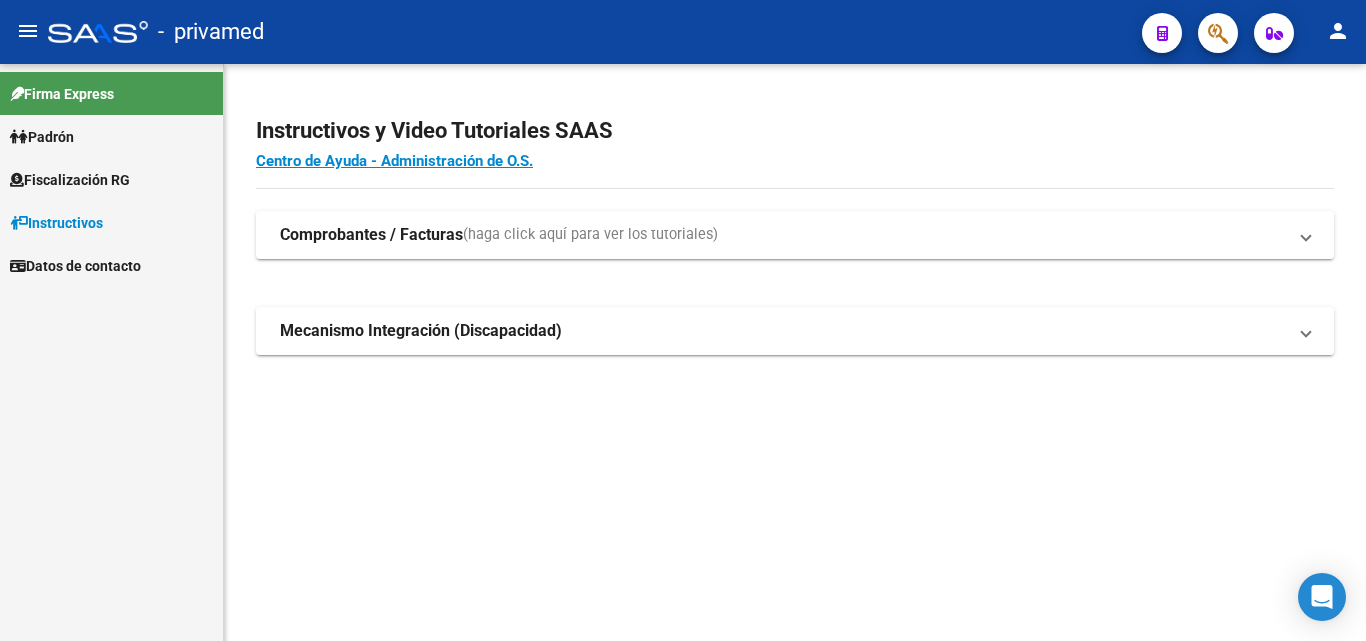 scroll, scrollTop: 0, scrollLeft: 0, axis: both 